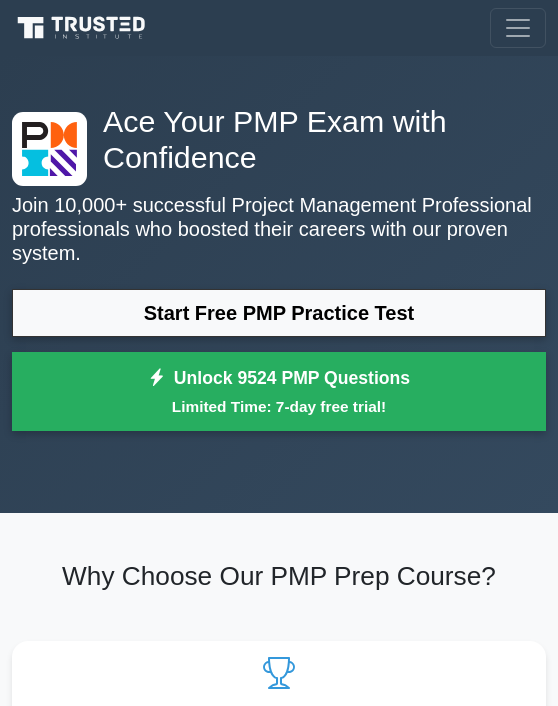 scroll, scrollTop: 0, scrollLeft: 0, axis: both 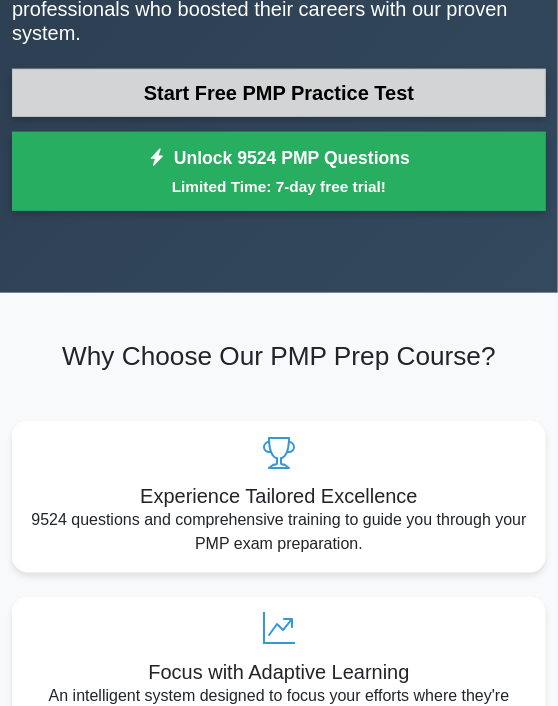click on "Start Free PMP Practice Test" at bounding box center [279, 93] 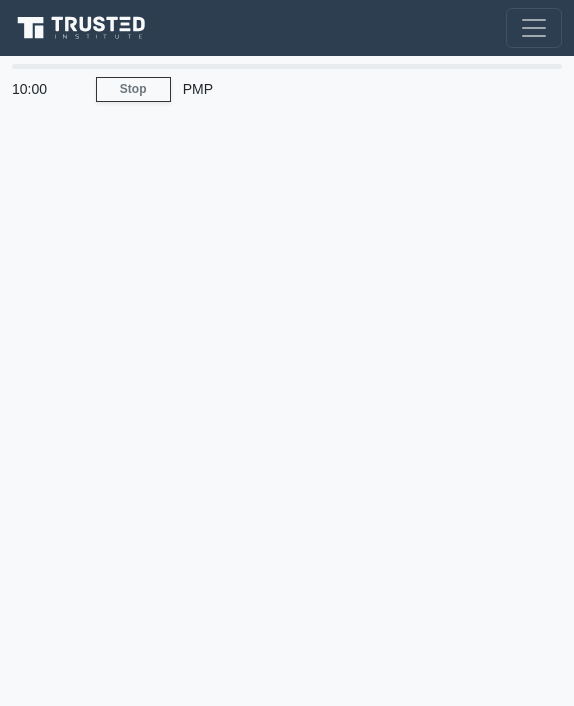 scroll, scrollTop: 0, scrollLeft: 0, axis: both 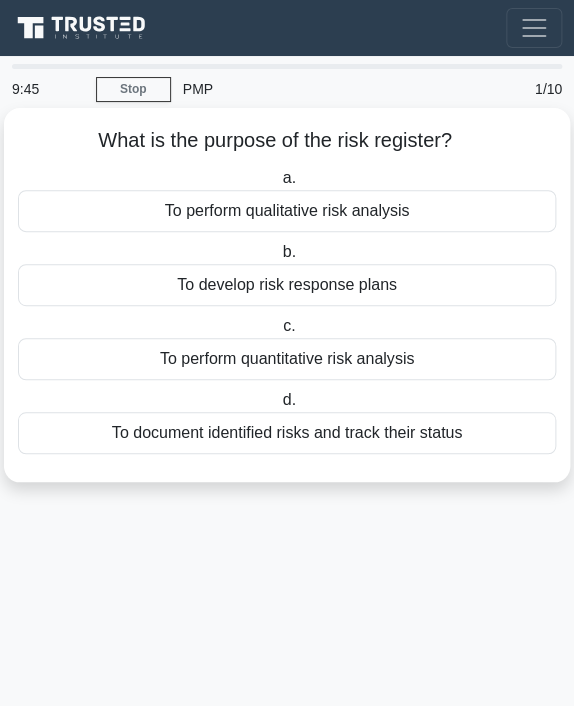 click on "To document identified risks and track their status" at bounding box center (287, 433) 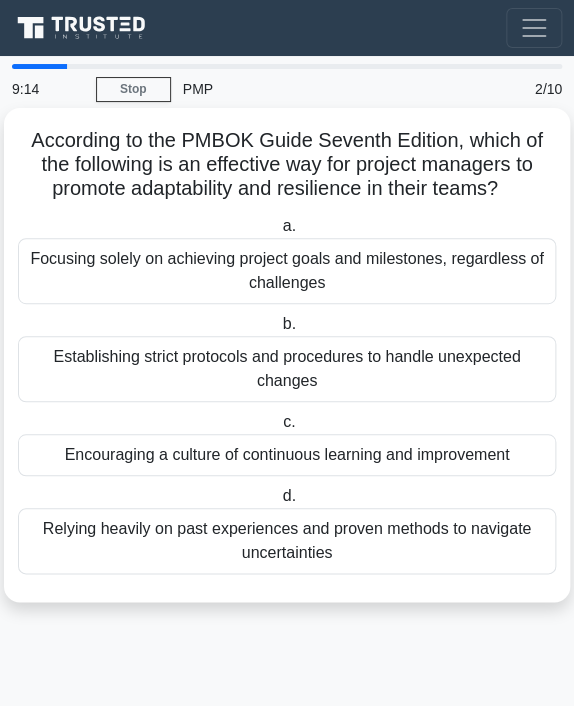 click on "Establishing strict protocols and procedures to handle unexpected changes" at bounding box center (287, 369) 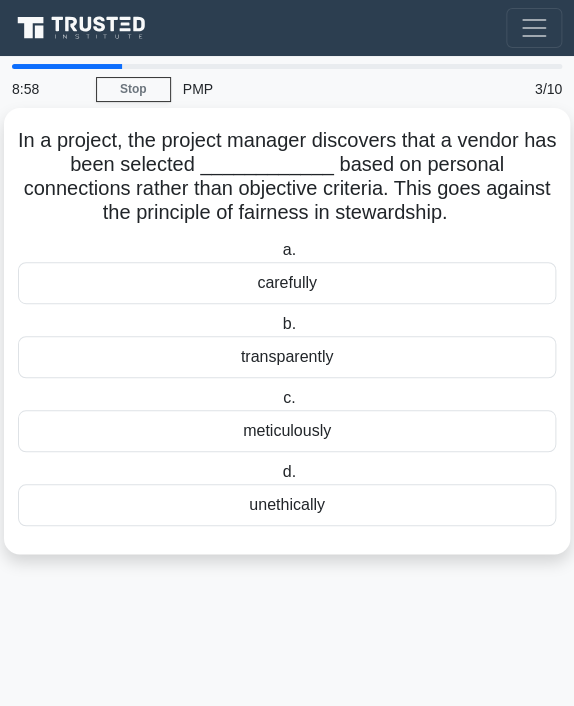 click on "carefully" at bounding box center [287, 283] 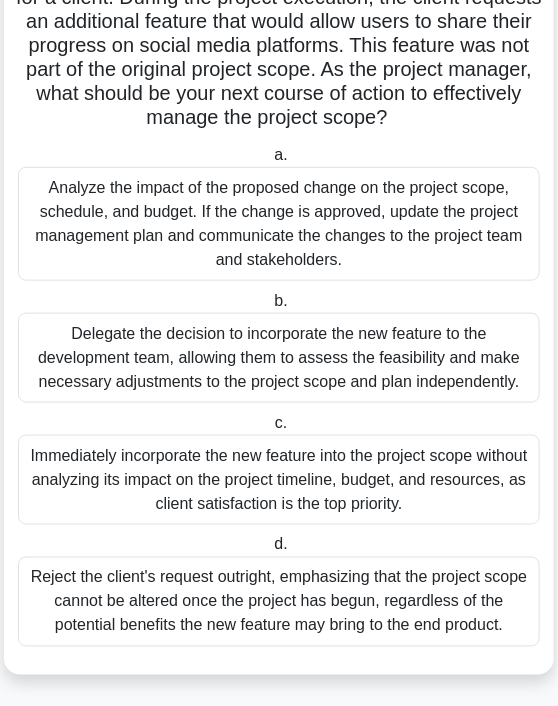 scroll, scrollTop: 168, scrollLeft: 0, axis: vertical 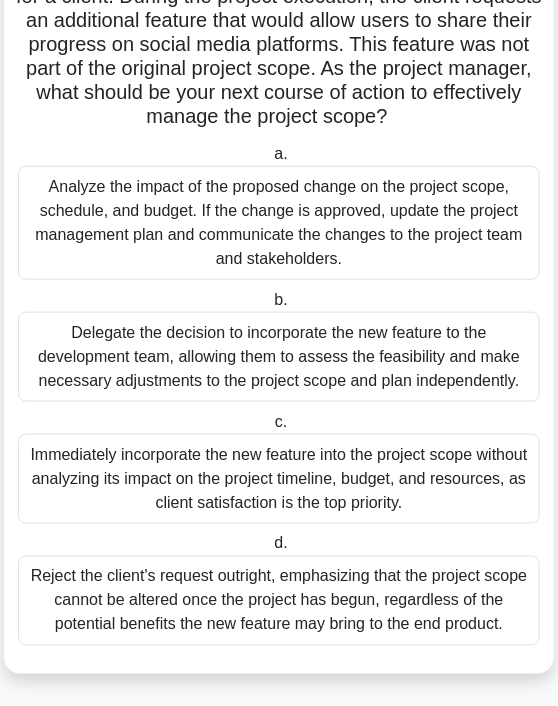 click on "Analyze the impact of the proposed change on the project scope, schedule, and budget. If the change is approved, update the project management plan and communicate the changes to the project team and stakeholders." at bounding box center [279, 223] 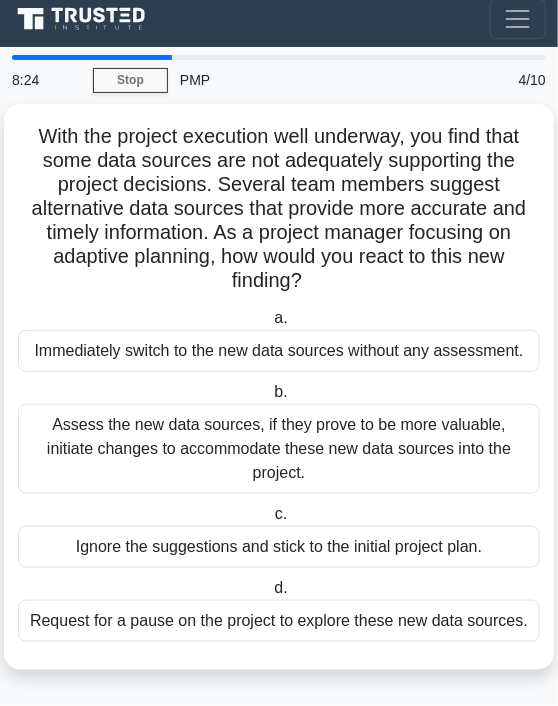scroll, scrollTop: 0, scrollLeft: 0, axis: both 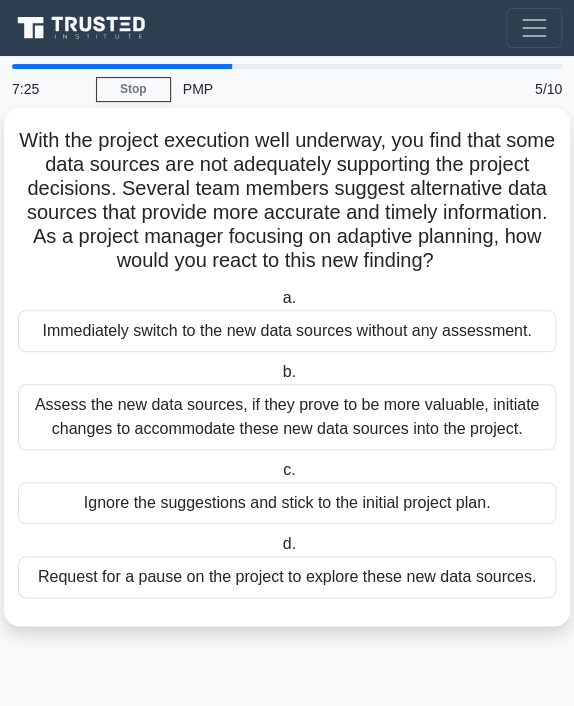 click on "Request for a pause on the project to explore these new data sources." at bounding box center (287, 577) 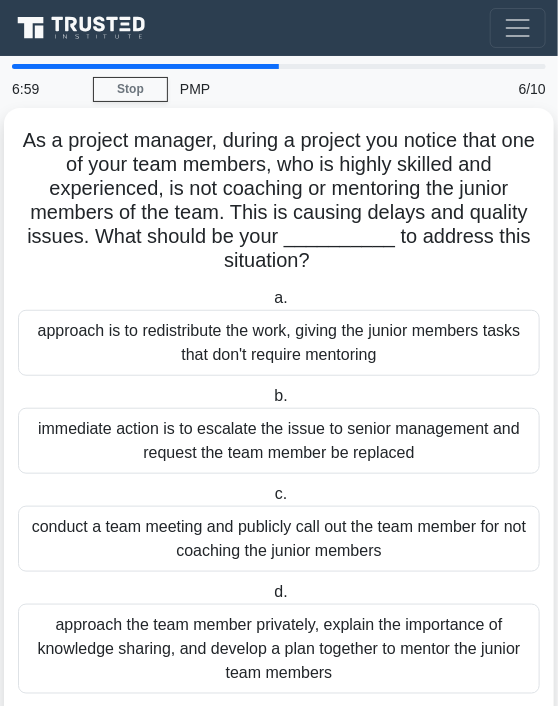 click on "approach the team member privately, explain the importance of knowledge sharing, and develop a plan together to mentor the junior team members" at bounding box center [279, 649] 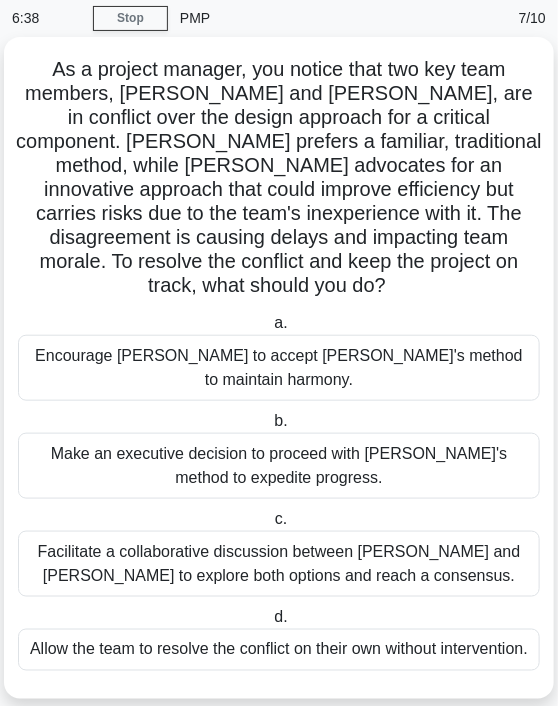scroll, scrollTop: 80, scrollLeft: 0, axis: vertical 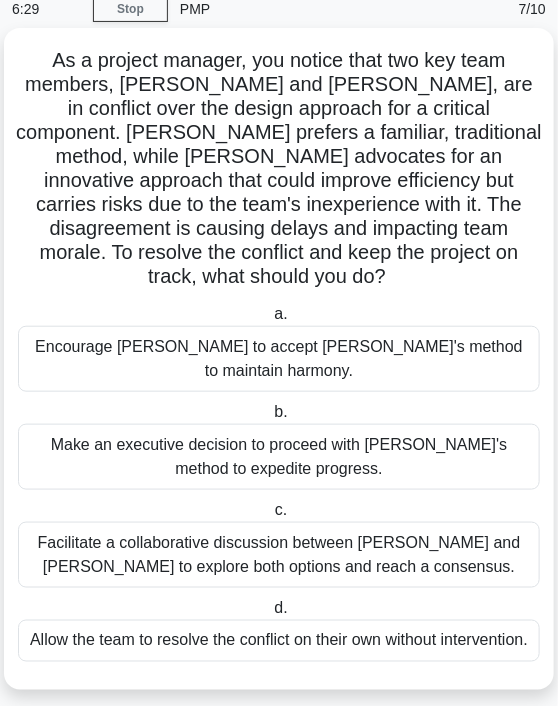 click on "Facilitate a collaborative discussion between Jake and Maria to explore both options and reach a consensus." at bounding box center [279, 555] 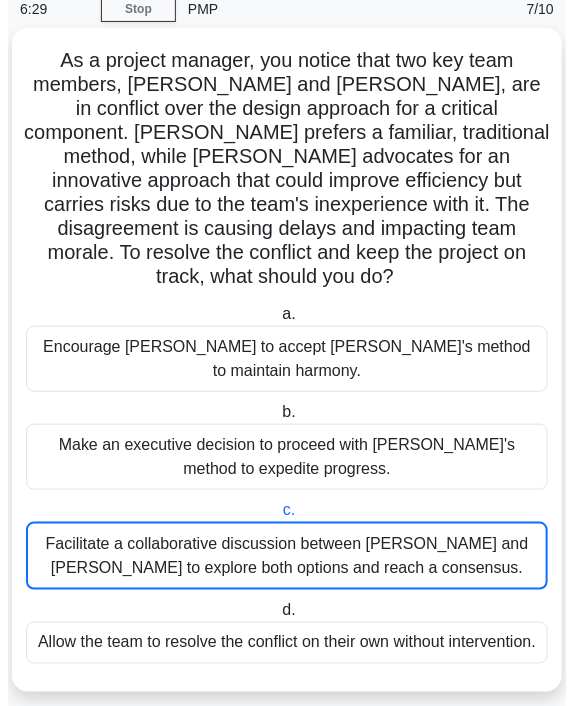 scroll, scrollTop: 0, scrollLeft: 0, axis: both 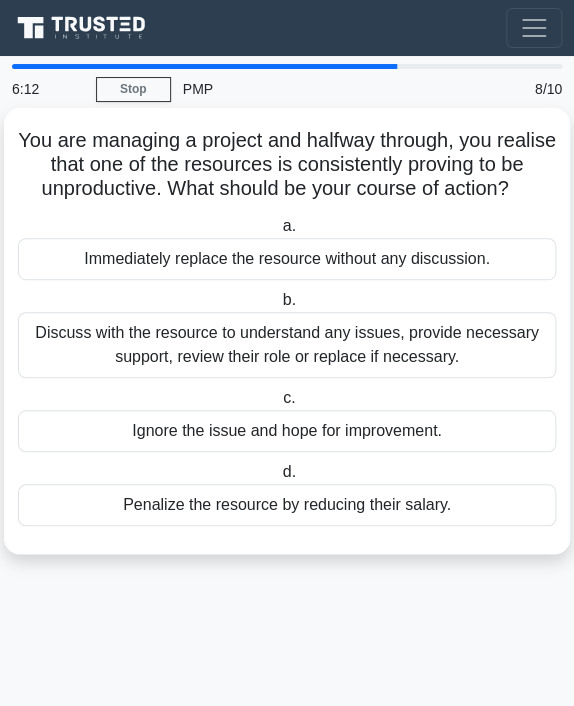 click on "Discuss with the resource to understand any issues, provide necessary support, review their role or replace if necessary." at bounding box center (287, 345) 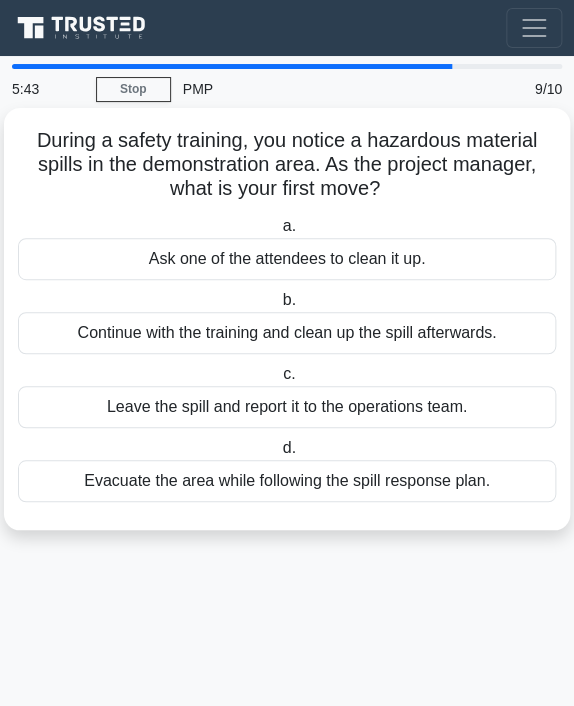click on "Evacuate the area while following the spill response plan." at bounding box center (287, 481) 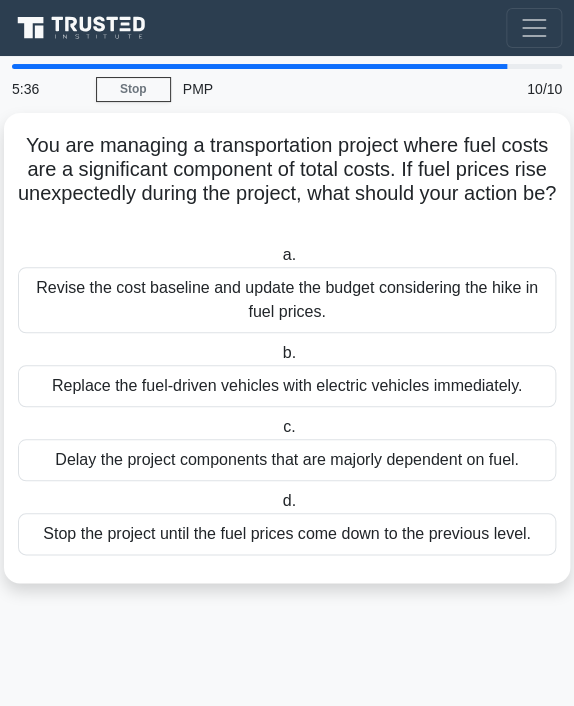 click on "d.
Stop the project until the fuel prices come down to the previous level." at bounding box center (287, 522) 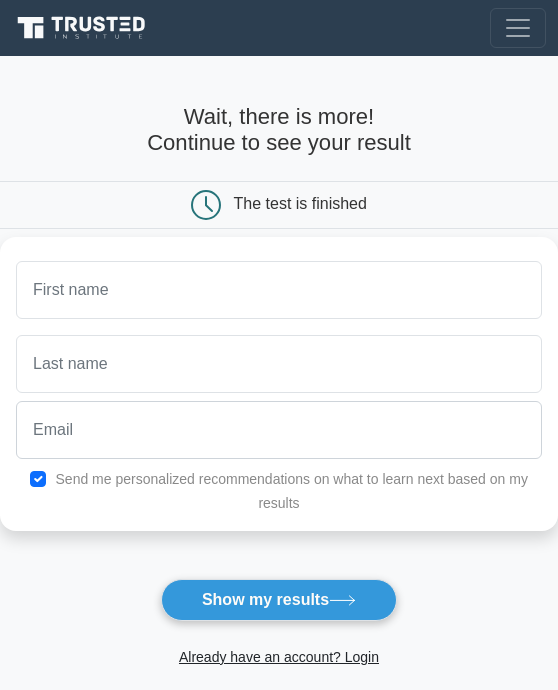 scroll, scrollTop: 0, scrollLeft: 0, axis: both 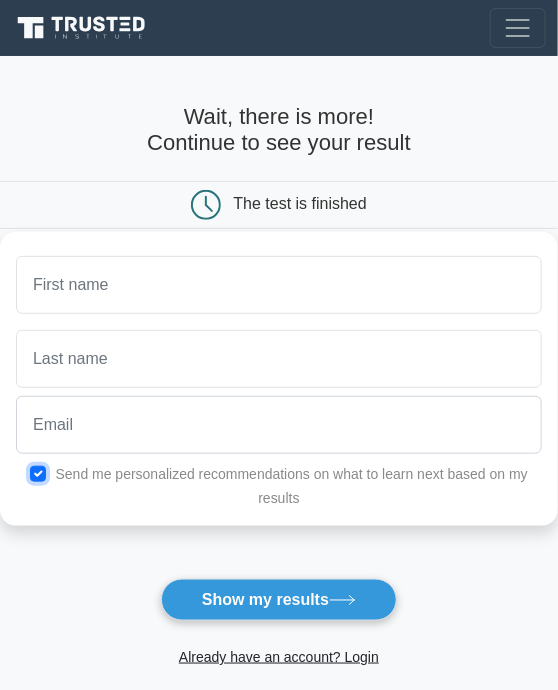 click at bounding box center [38, 474] 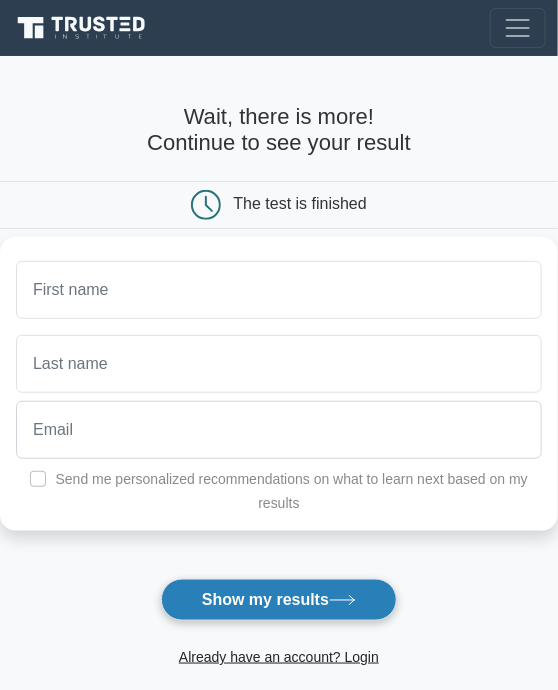 click on "Show my results" at bounding box center [279, 600] 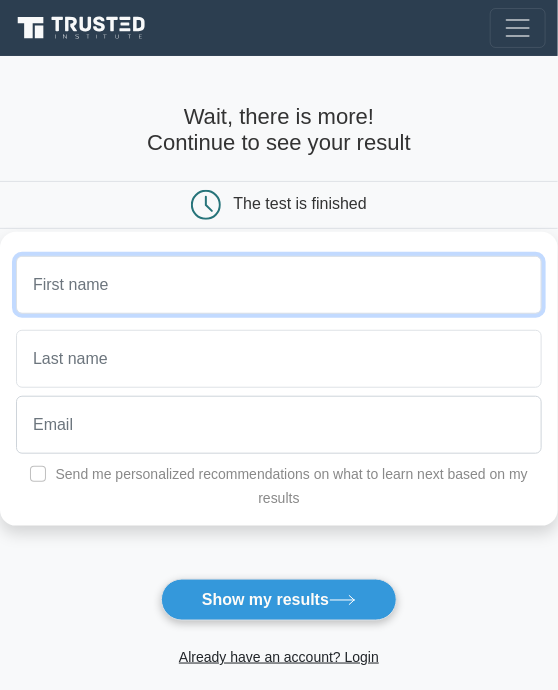 click at bounding box center [279, 285] 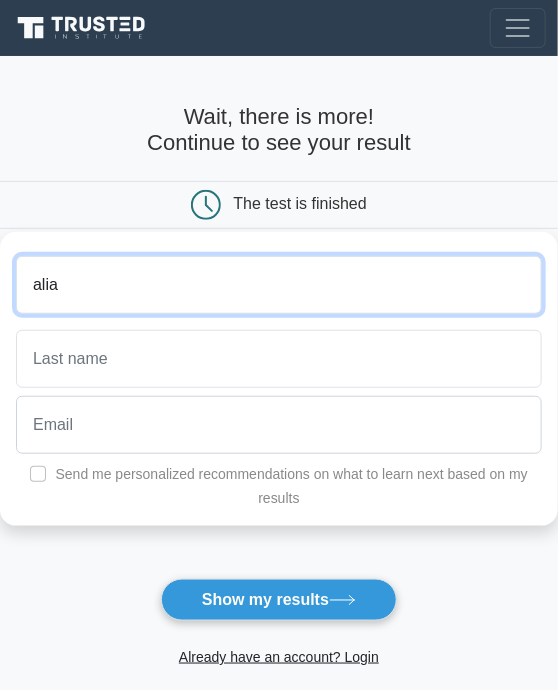 type on "alia" 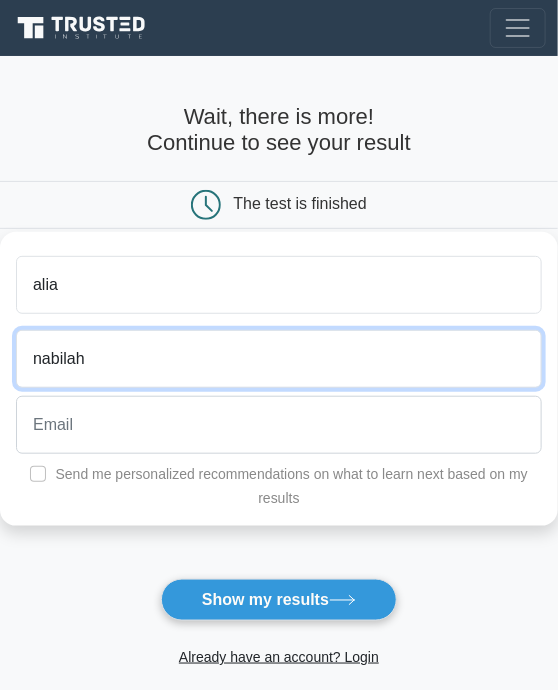 type on "nabilah" 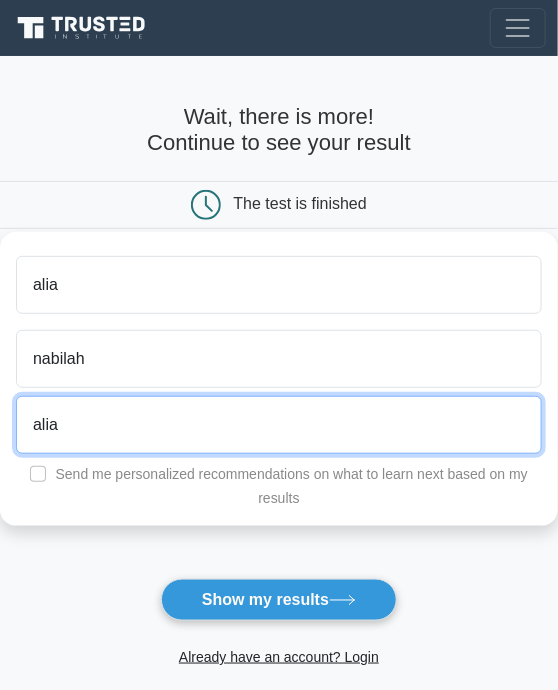 type on "alianabilahahmadzamzuri93@gmail.com" 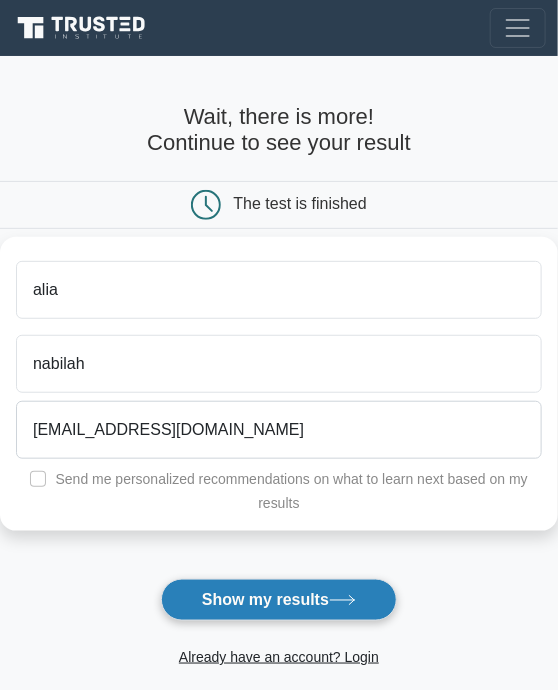 click on "Show my results" at bounding box center (279, 600) 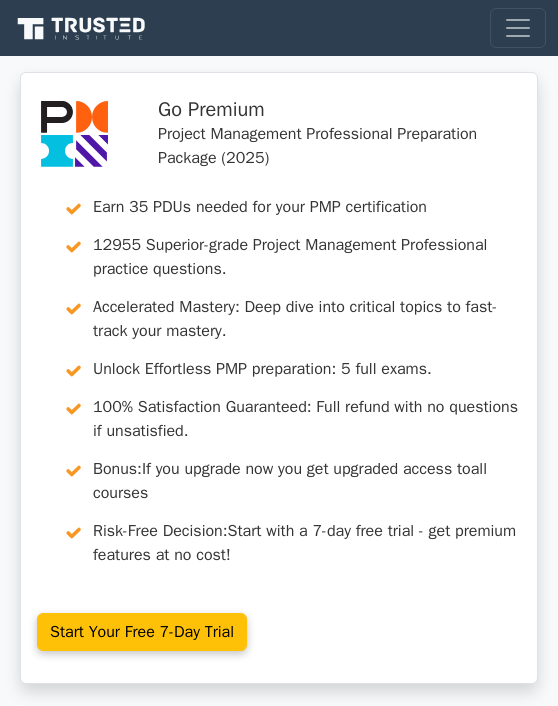 scroll, scrollTop: 0, scrollLeft: 0, axis: both 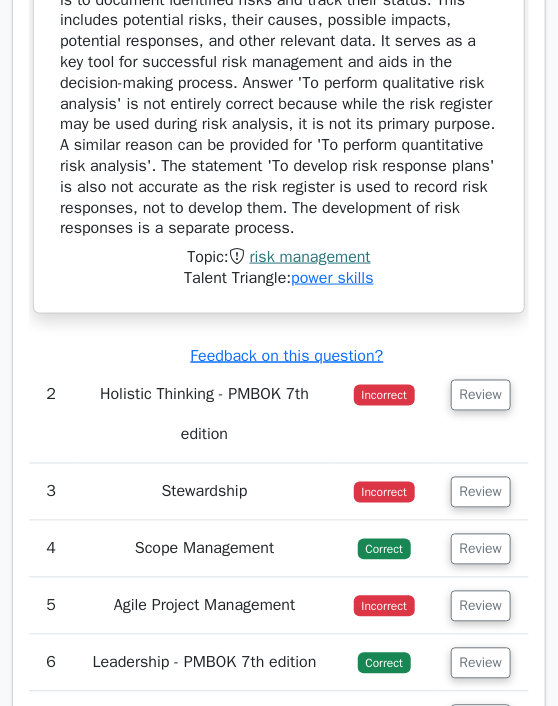 click on "Holistic Thinking - PMBOK 7th edition" at bounding box center [204, 415] 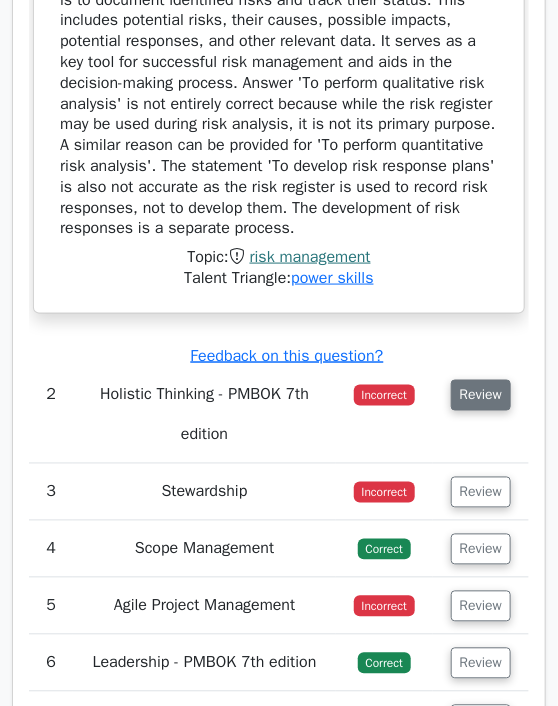 click on "Review" at bounding box center (481, 395) 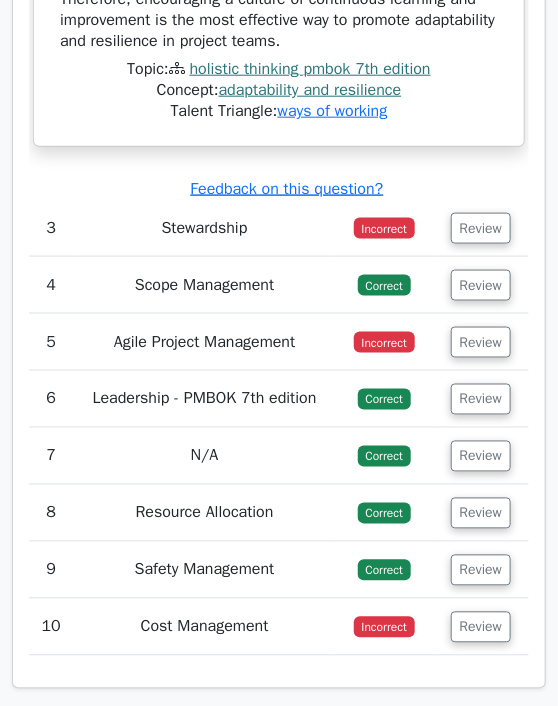 scroll, scrollTop: 4579, scrollLeft: 0, axis: vertical 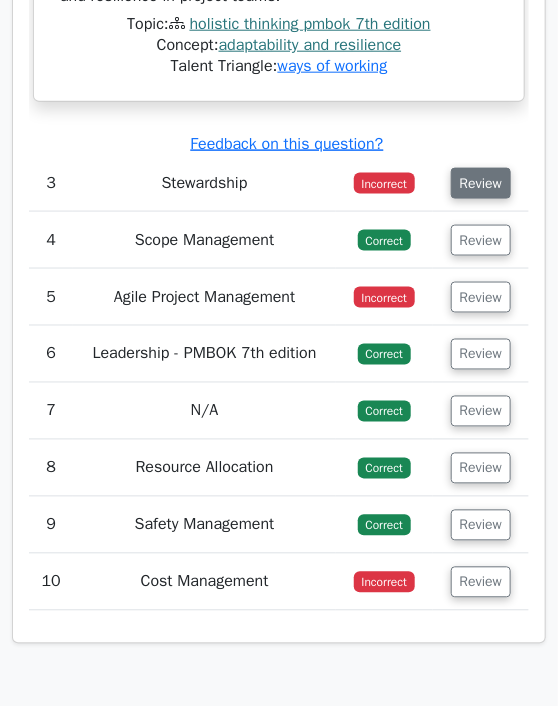 click on "Review" at bounding box center (481, 183) 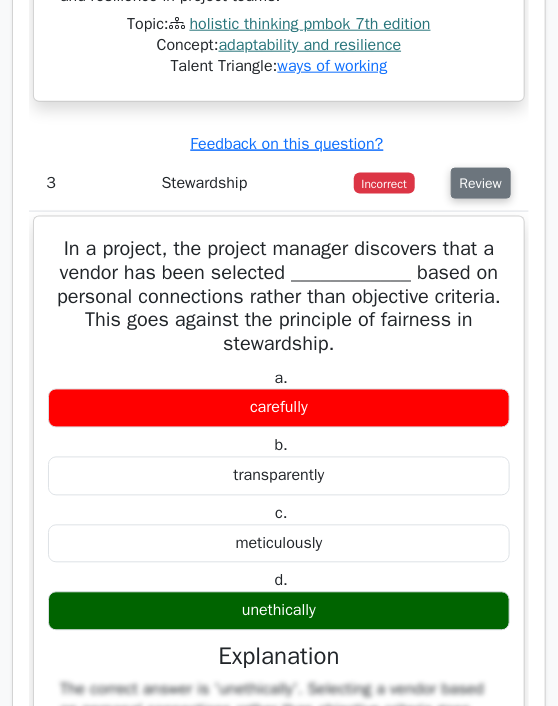 click on "Review" at bounding box center (481, 183) 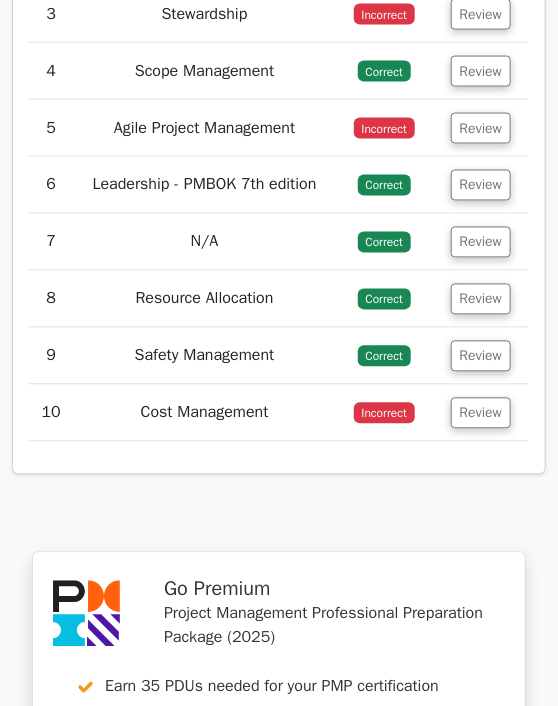 scroll, scrollTop: 4755, scrollLeft: 0, axis: vertical 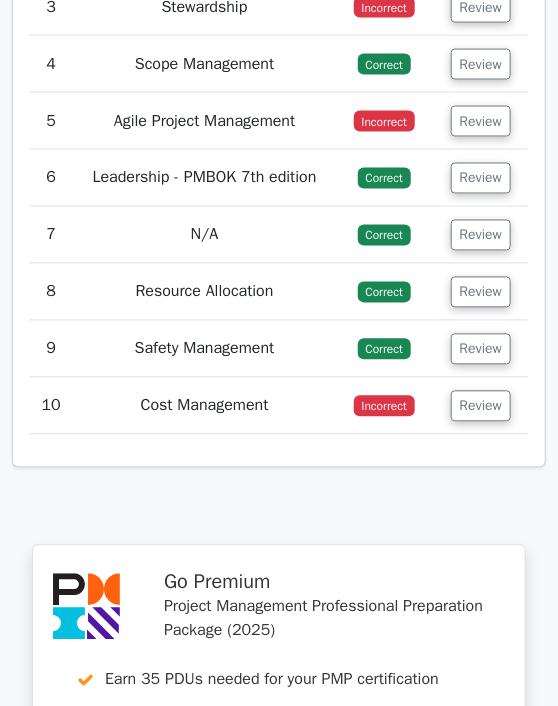 click on "Cost Management" at bounding box center (204, 406) 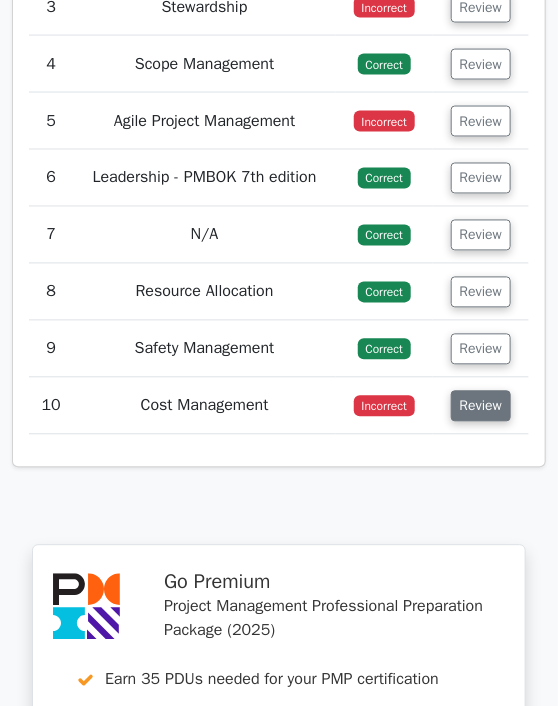 click on "Review" at bounding box center (481, 406) 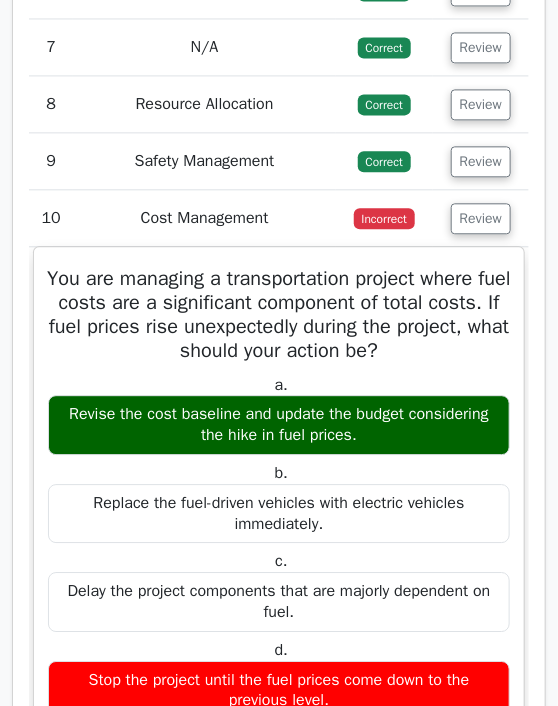 scroll, scrollTop: 4931, scrollLeft: 0, axis: vertical 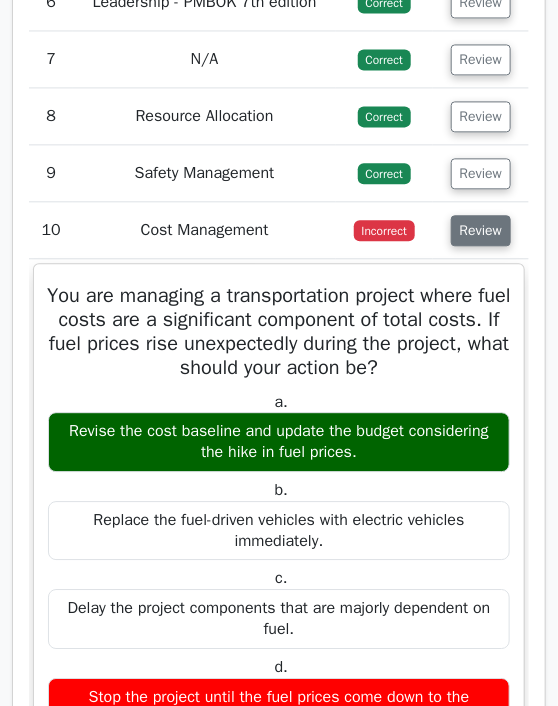 click on "Review" at bounding box center (481, 230) 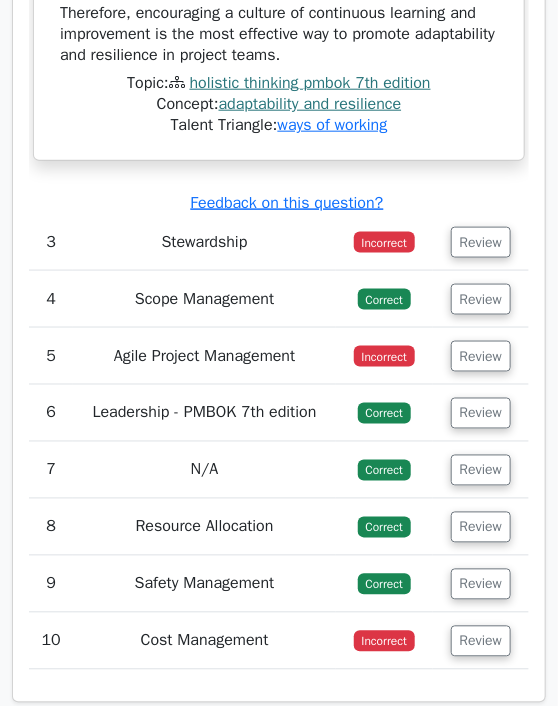scroll, scrollTop: 4520, scrollLeft: 0, axis: vertical 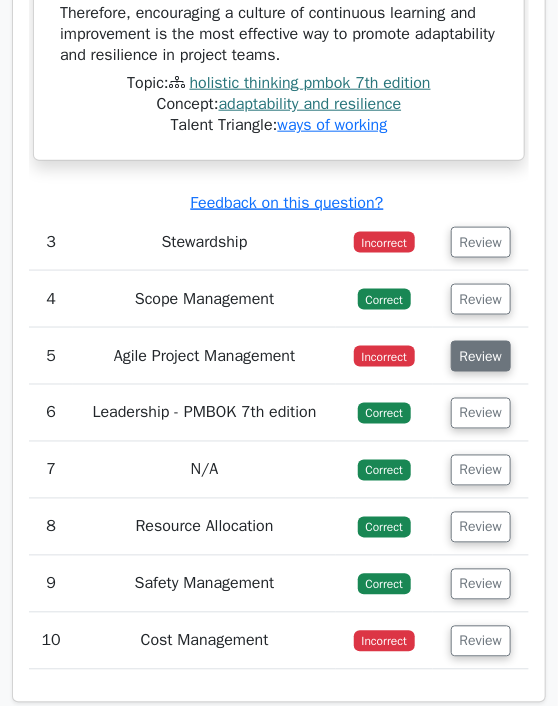 click on "Review" at bounding box center [481, 356] 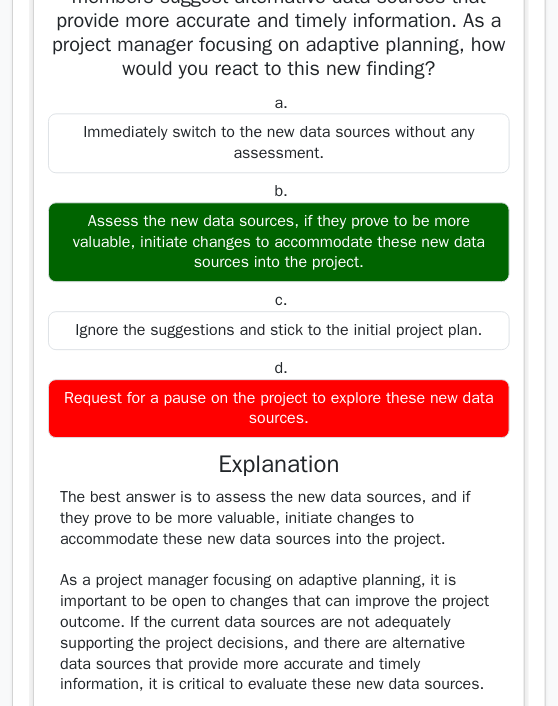 scroll, scrollTop: 5014, scrollLeft: 0, axis: vertical 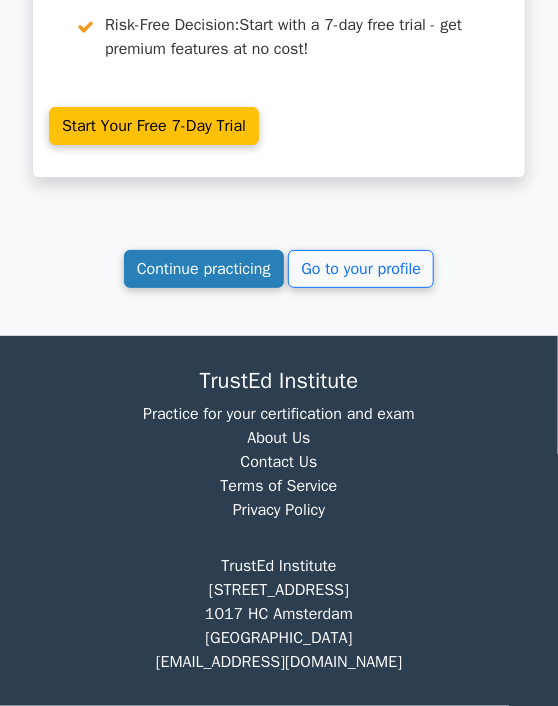click on "Continue practicing" at bounding box center [204, 269] 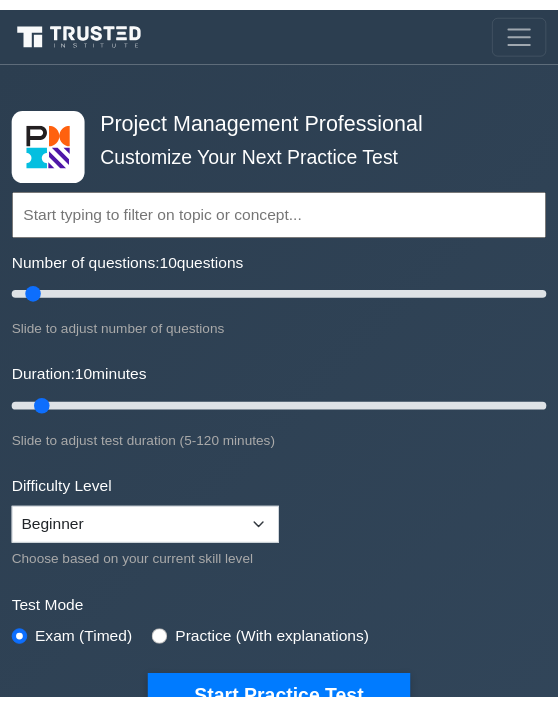 scroll, scrollTop: 0, scrollLeft: 0, axis: both 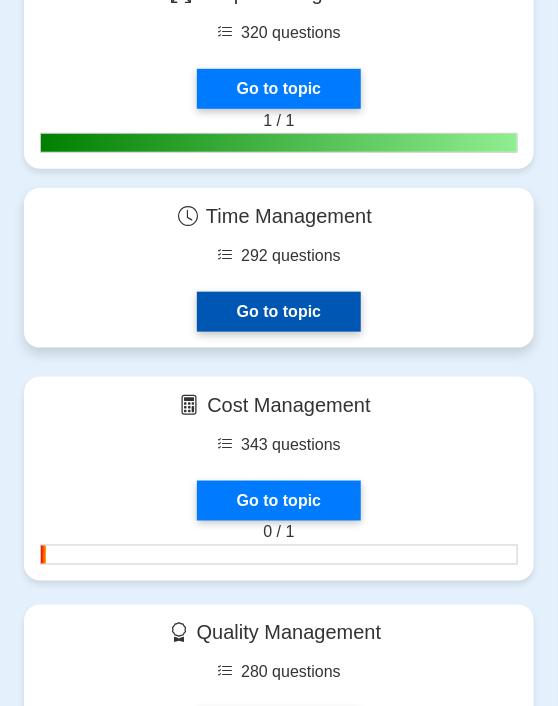 click on "Go to topic" at bounding box center [279, 312] 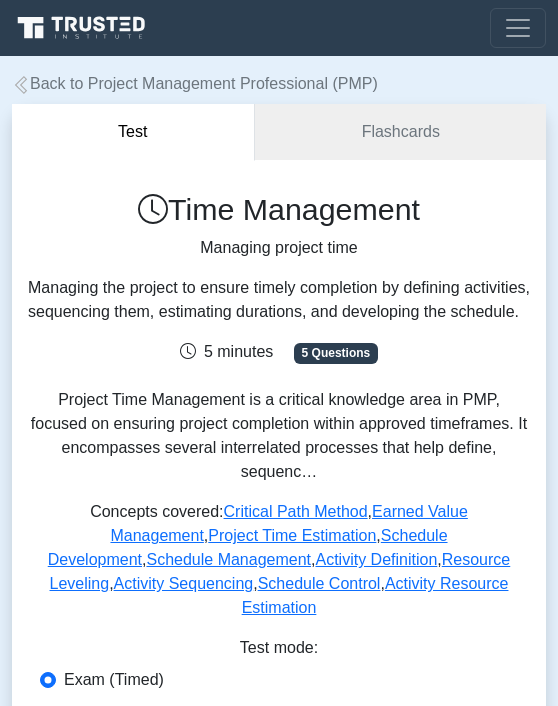 scroll, scrollTop: 0, scrollLeft: 0, axis: both 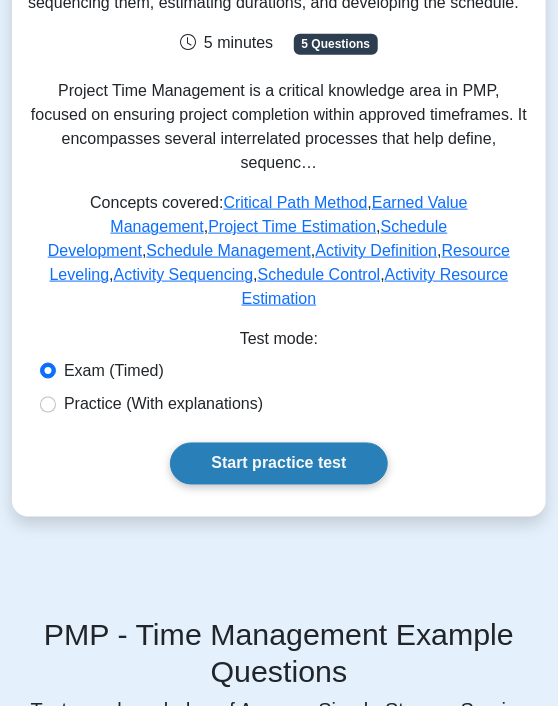 click on "Start practice test" at bounding box center [278, 464] 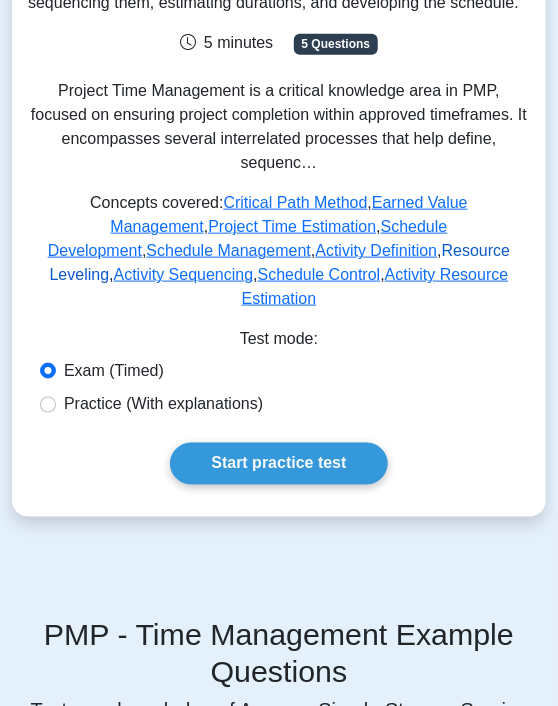scroll, scrollTop: 0, scrollLeft: 0, axis: both 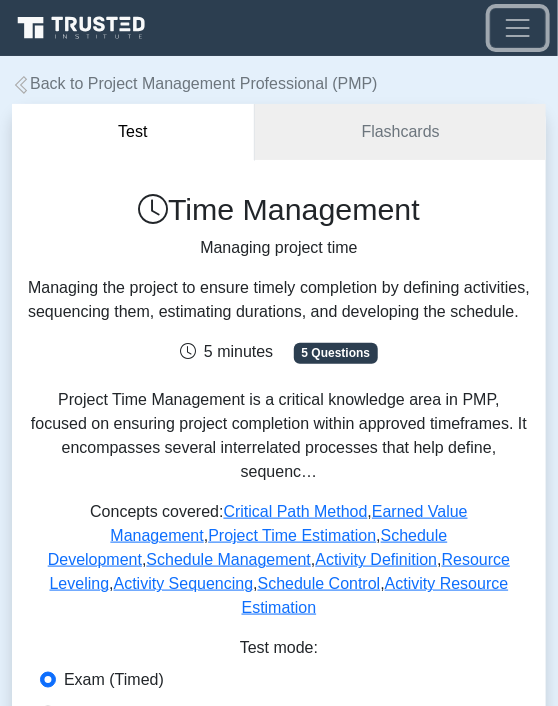 click at bounding box center (518, 28) 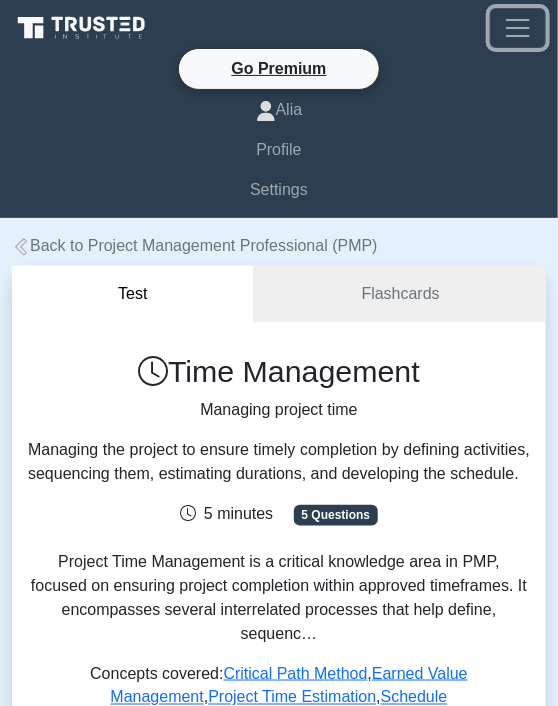 click at bounding box center [518, 28] 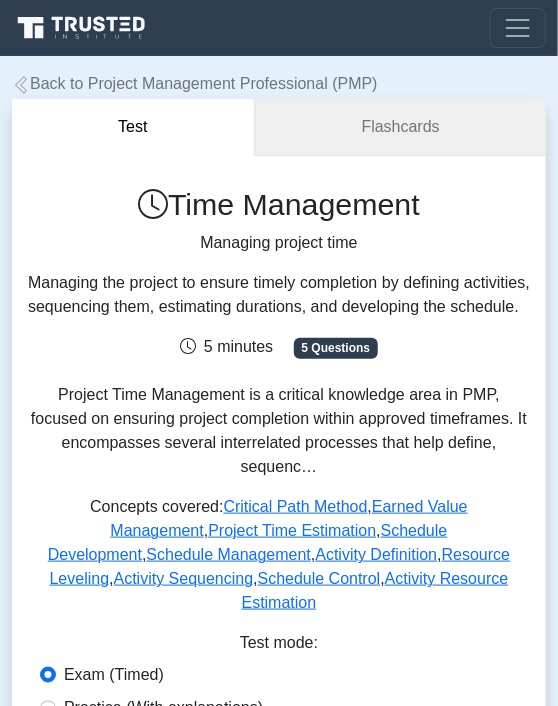 click on "Flashcards" at bounding box center [400, 127] 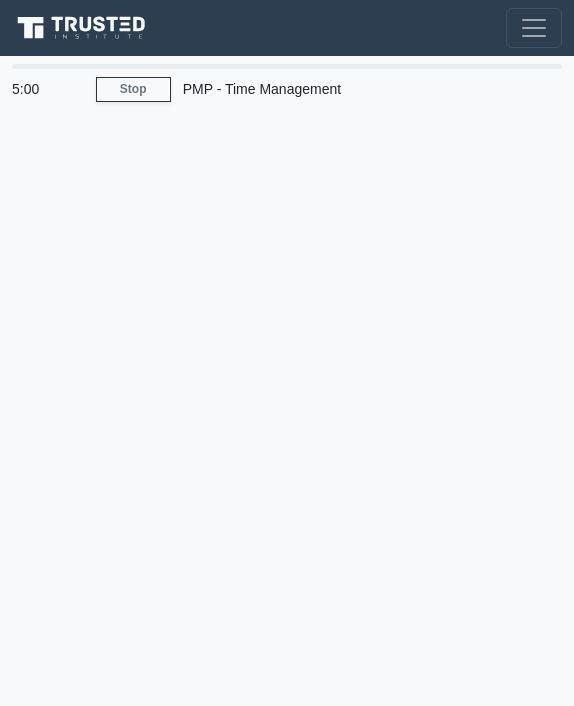 scroll, scrollTop: 0, scrollLeft: 0, axis: both 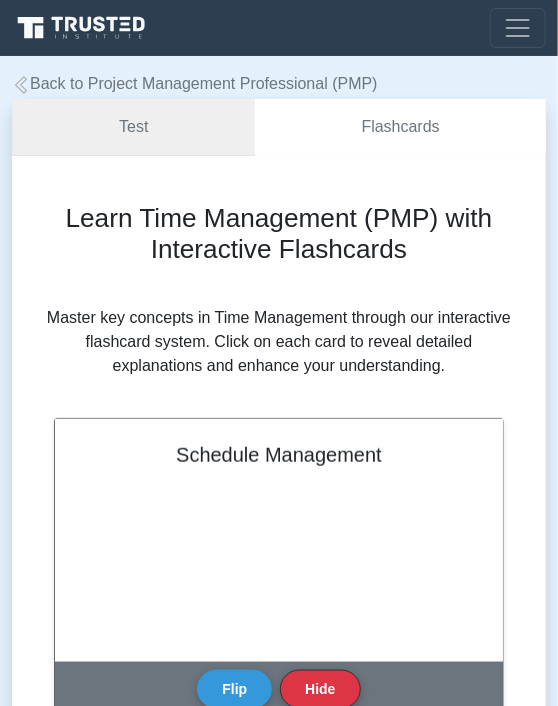 click on "Test" at bounding box center [133, 127] 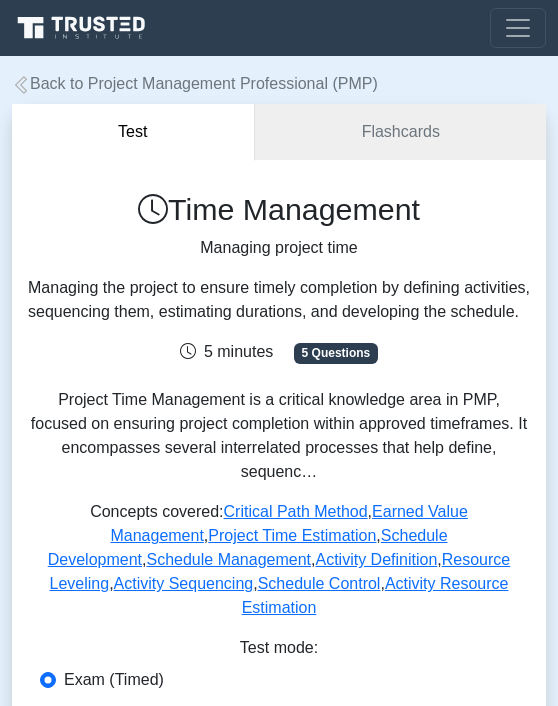scroll, scrollTop: 0, scrollLeft: 0, axis: both 